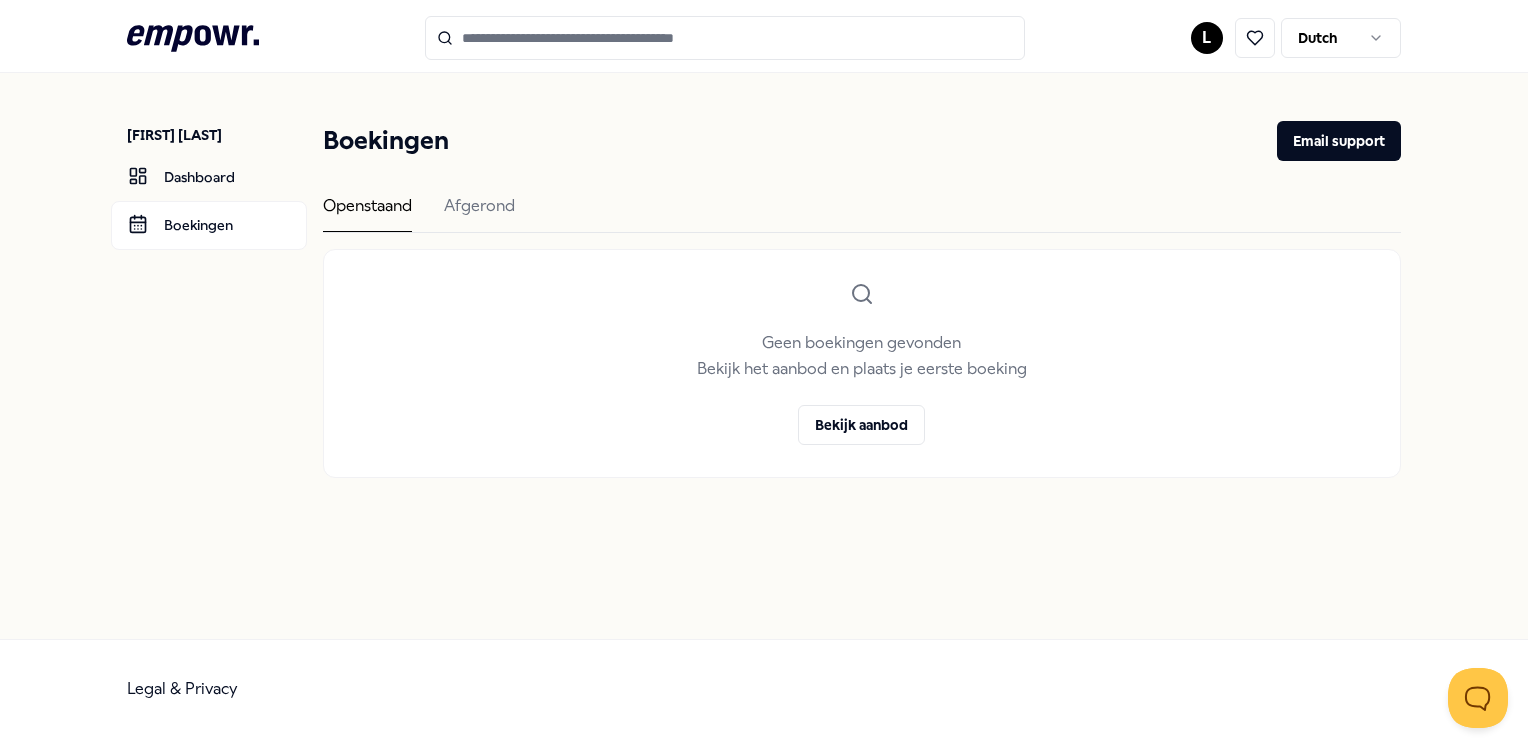 scroll, scrollTop: 0, scrollLeft: 0, axis: both 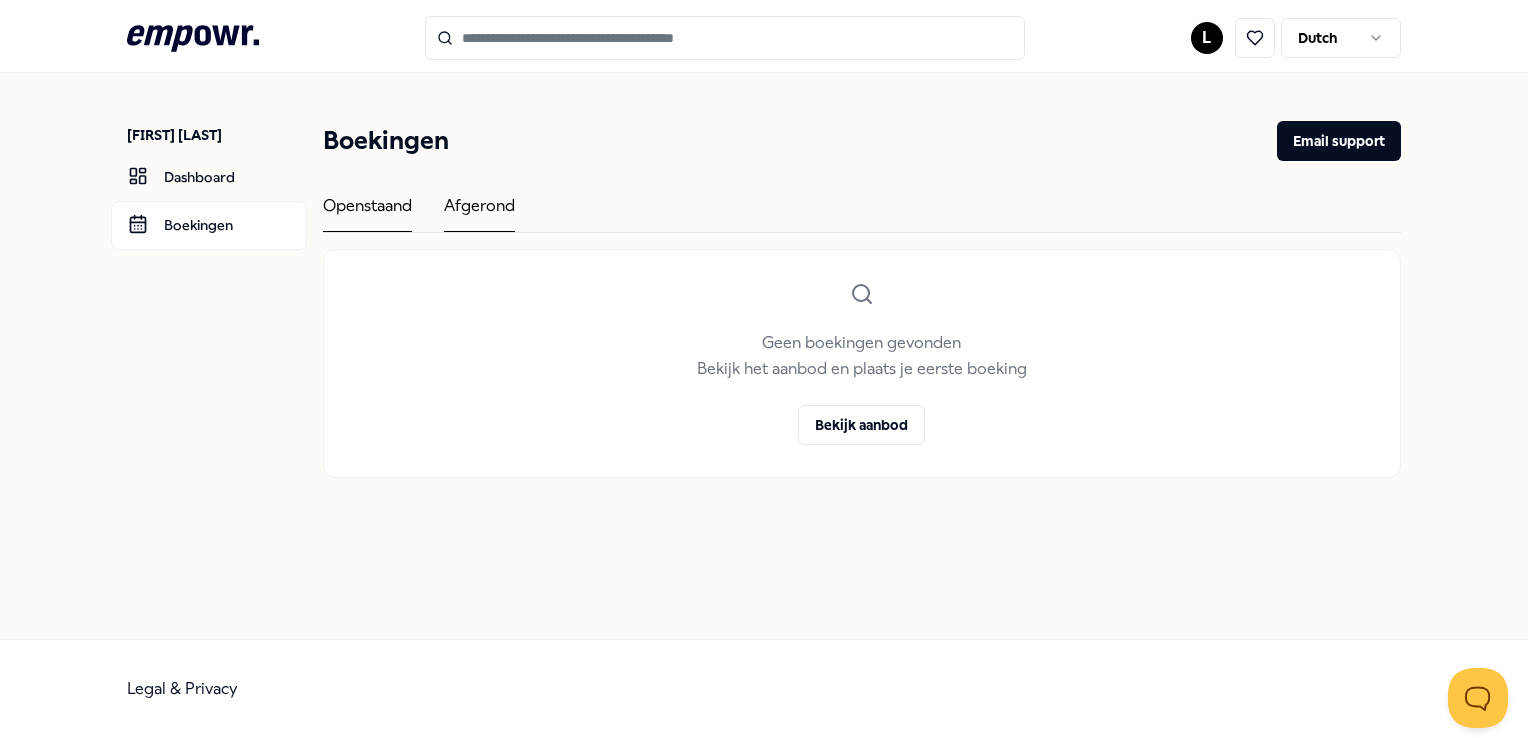 click on "Afgerond" at bounding box center (479, 212) 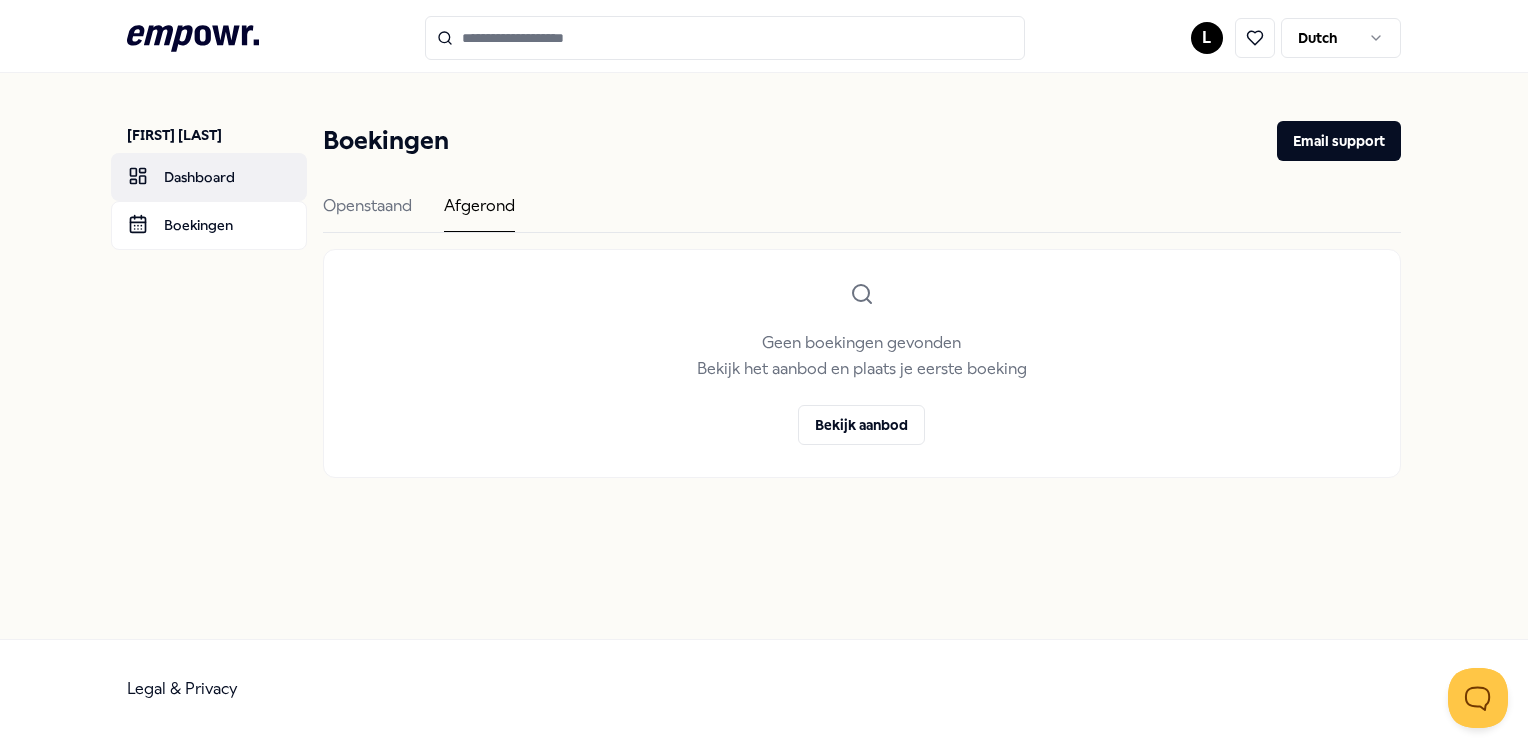 click on "Dashboard" at bounding box center [209, 177] 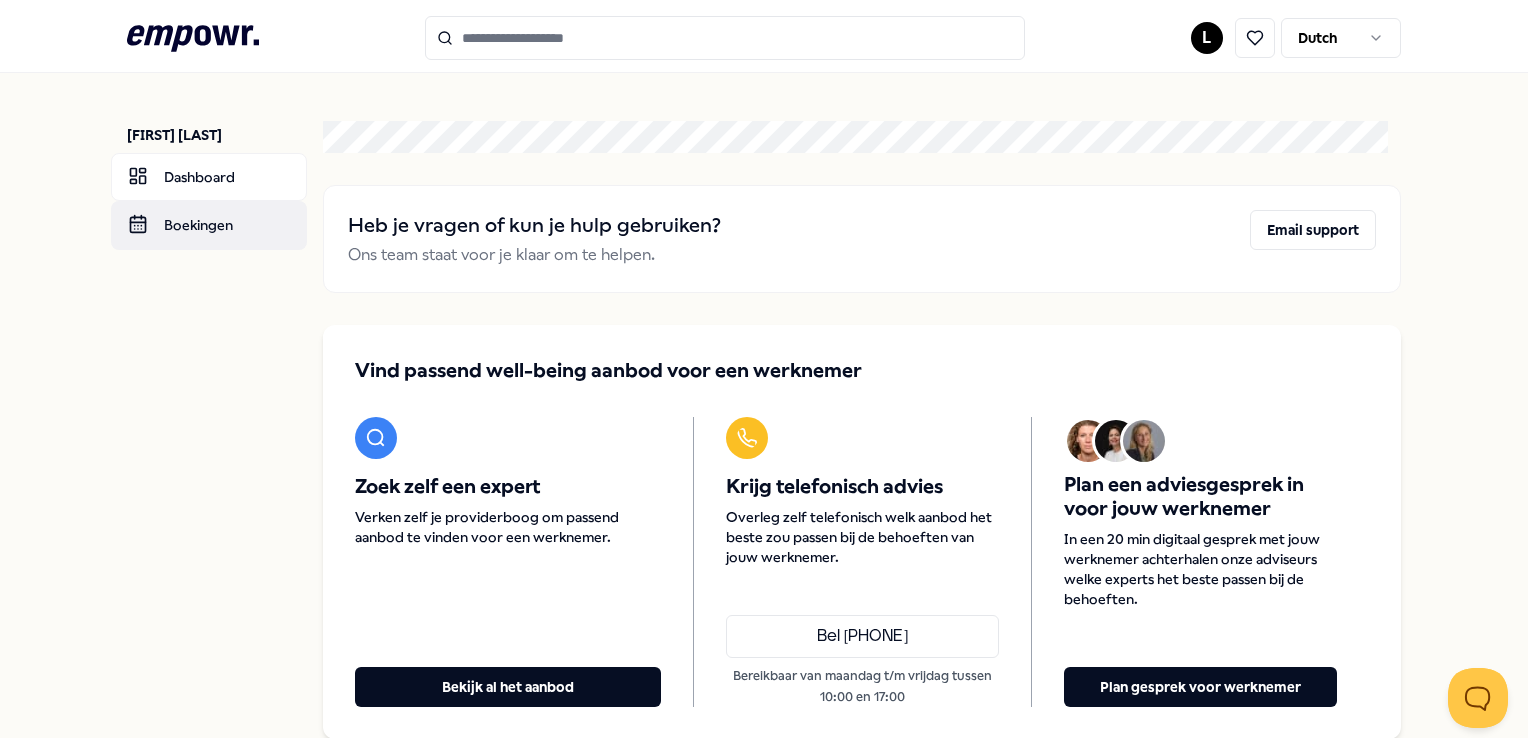 click on "Boekingen" at bounding box center [209, 225] 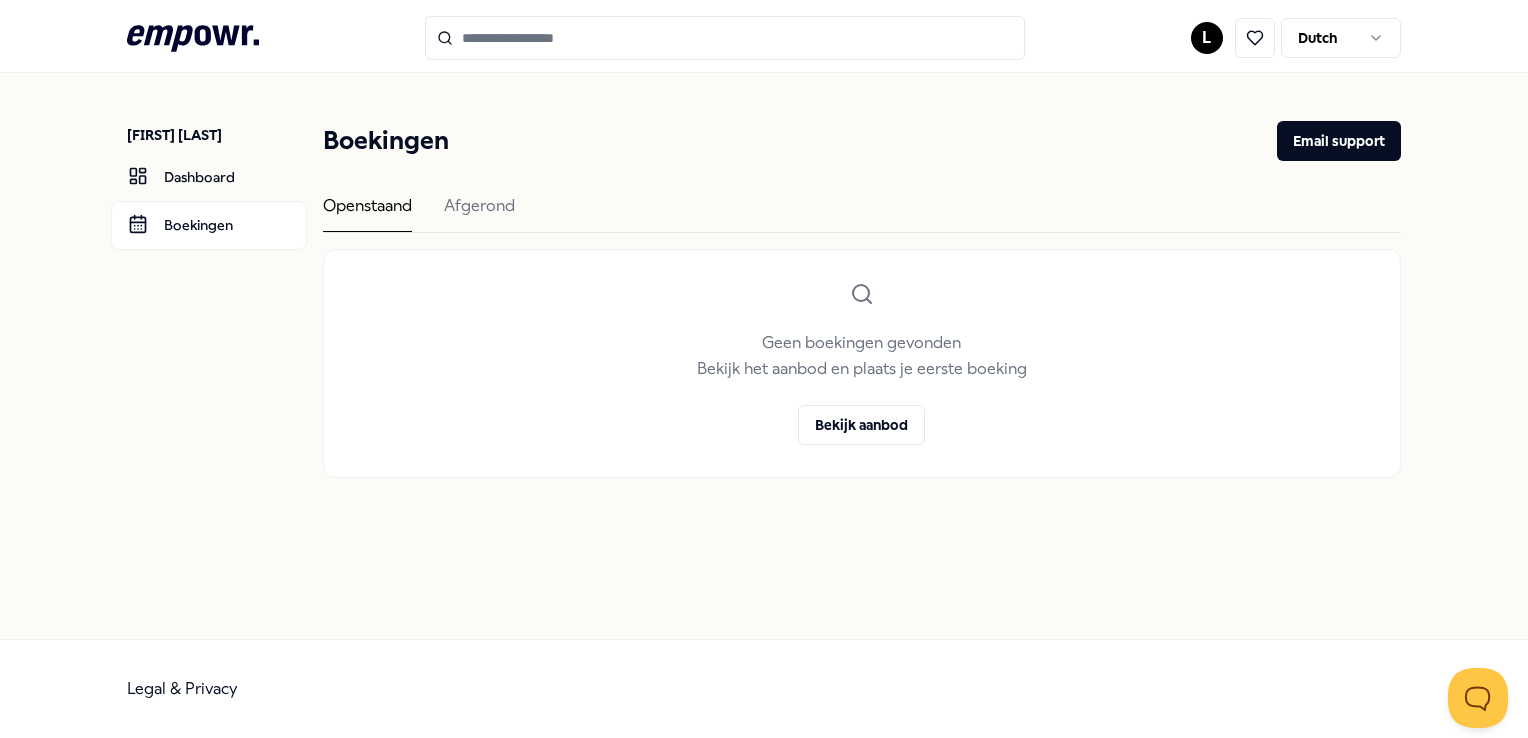 click on "Openstaand Afgerond" at bounding box center [861, 213] 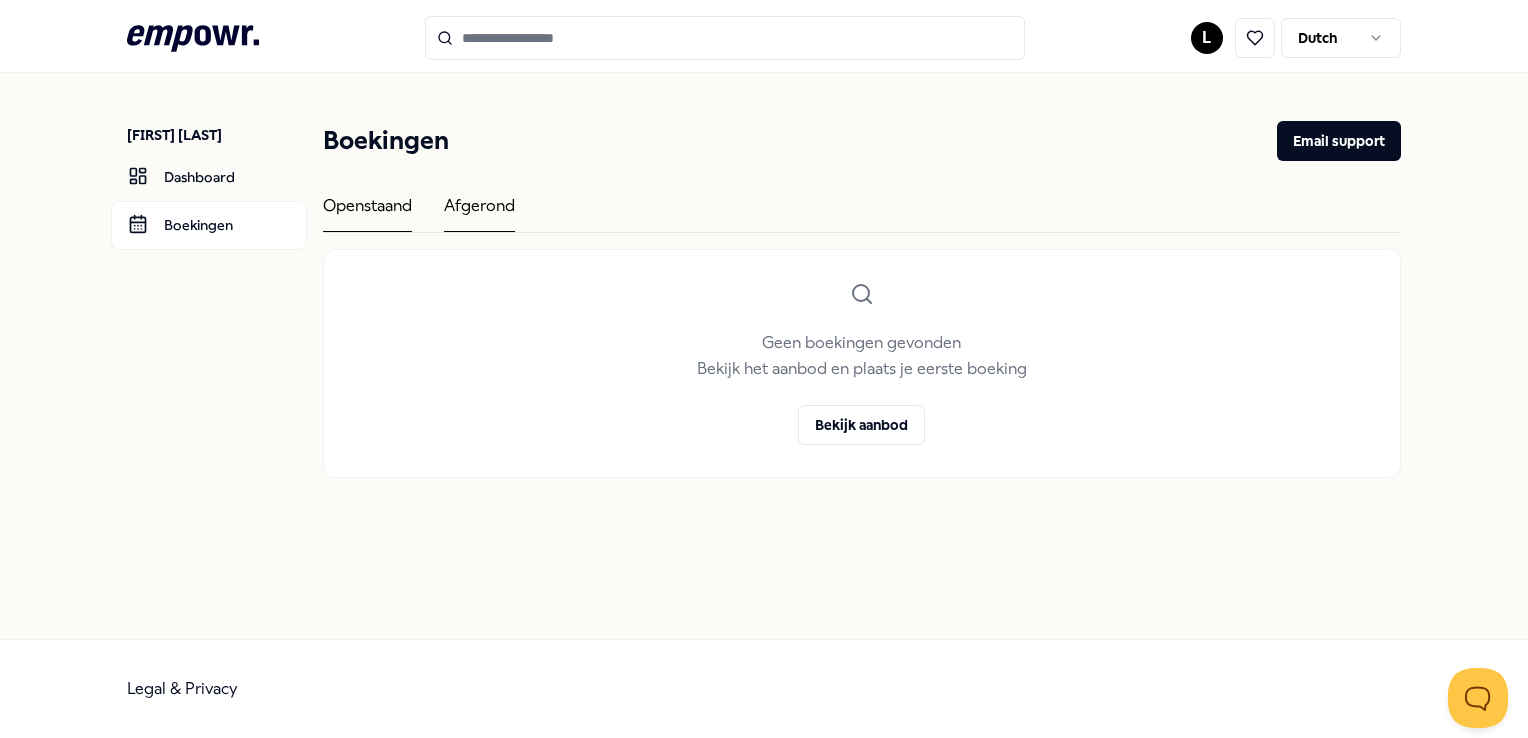 click on "Afgerond" at bounding box center (479, 212) 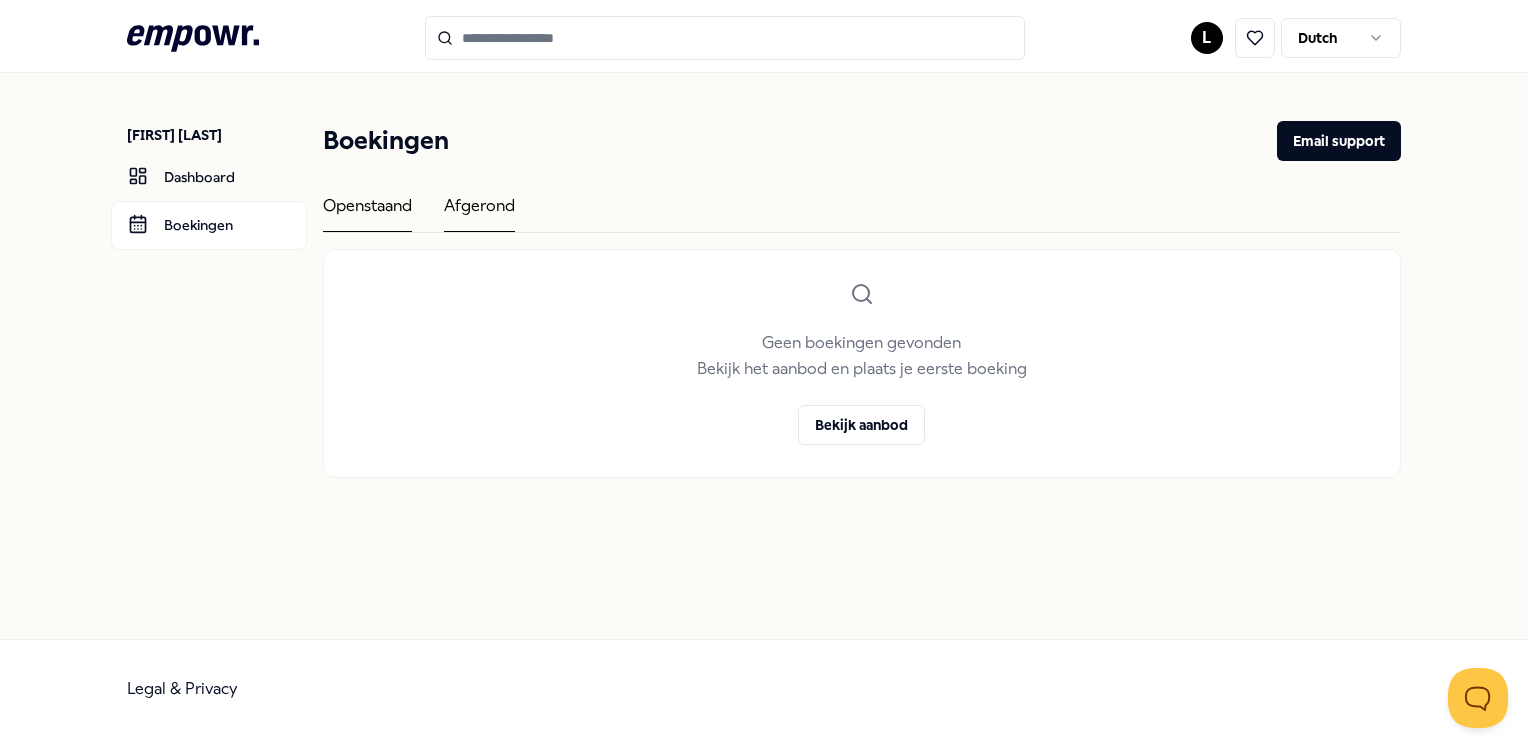 click on "Openstaand" at bounding box center [367, 212] 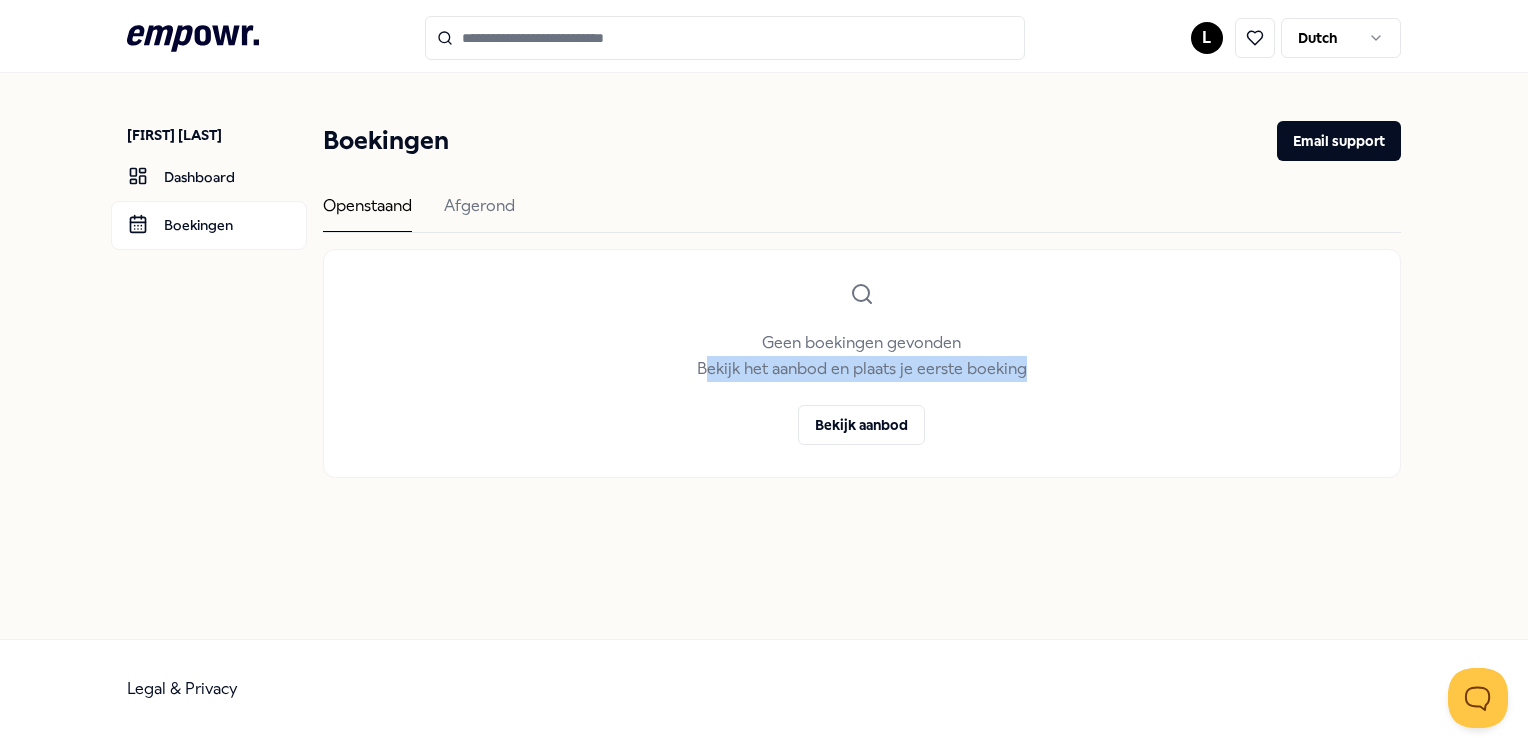 drag, startPoint x: 707, startPoint y: 371, endPoint x: 1069, endPoint y: 367, distance: 362.0221 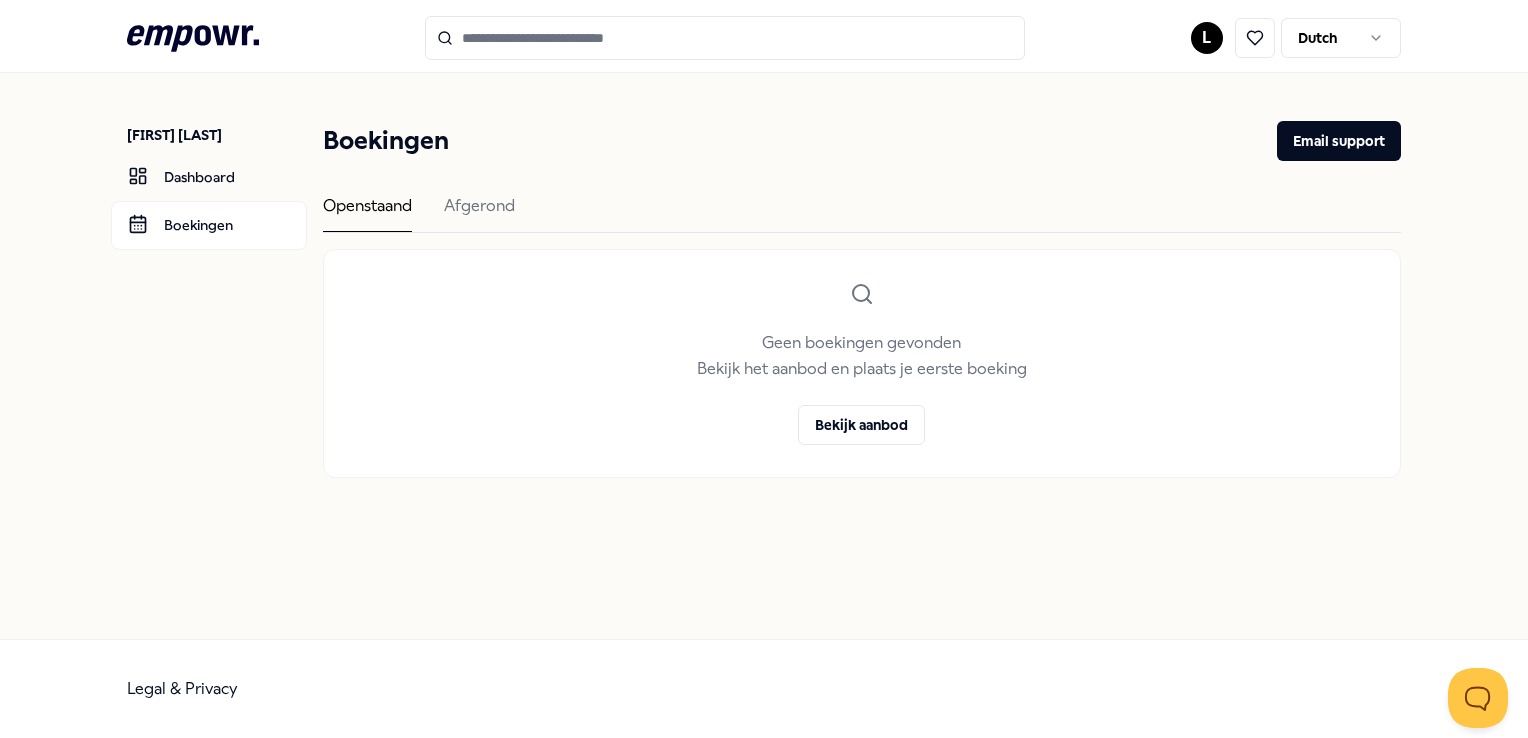 click on "Geen boekingen gevonden Bekijk het aanbod en plaats je eerste boeking" at bounding box center (862, 355) 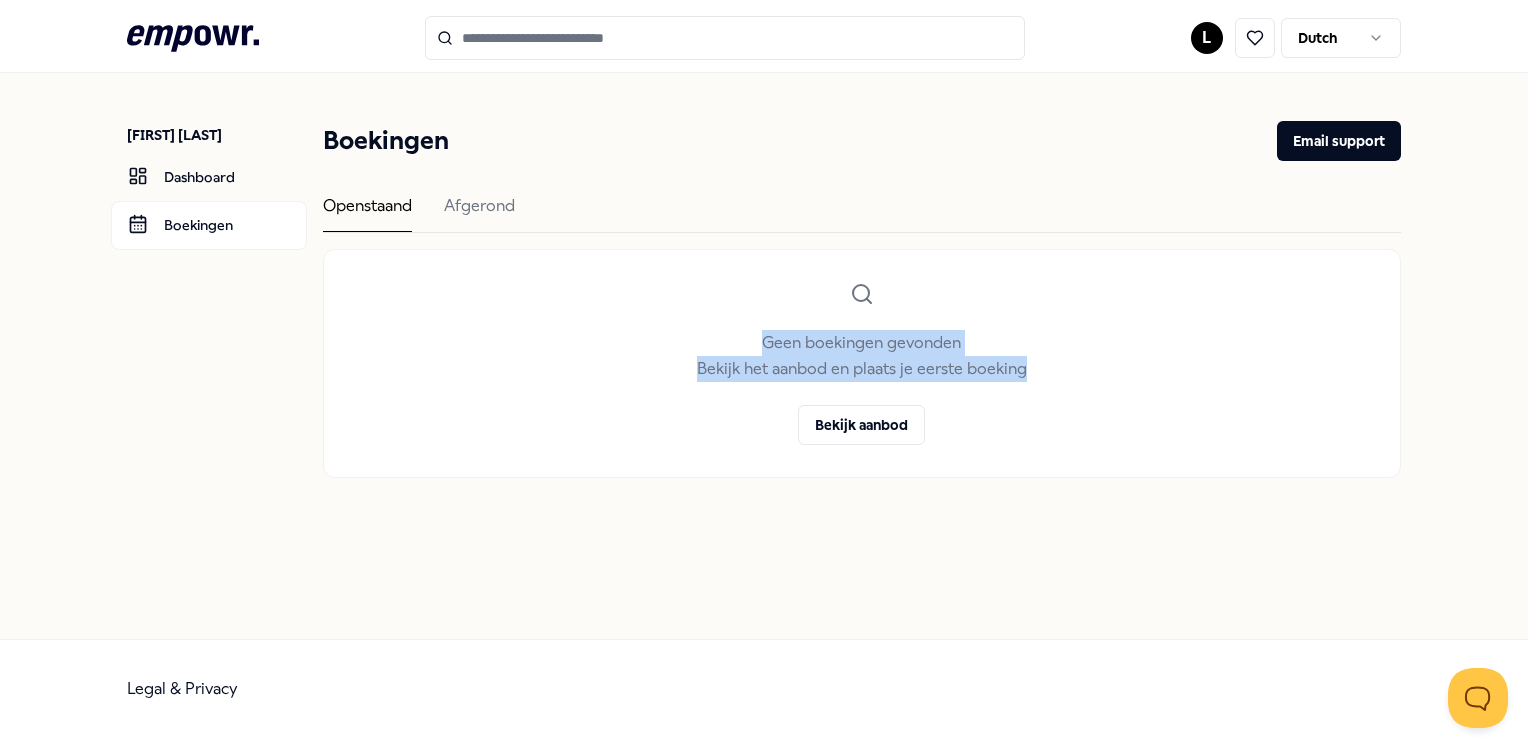 drag, startPoint x: 1060, startPoint y: 371, endPoint x: 708, endPoint y: 345, distance: 352.95892 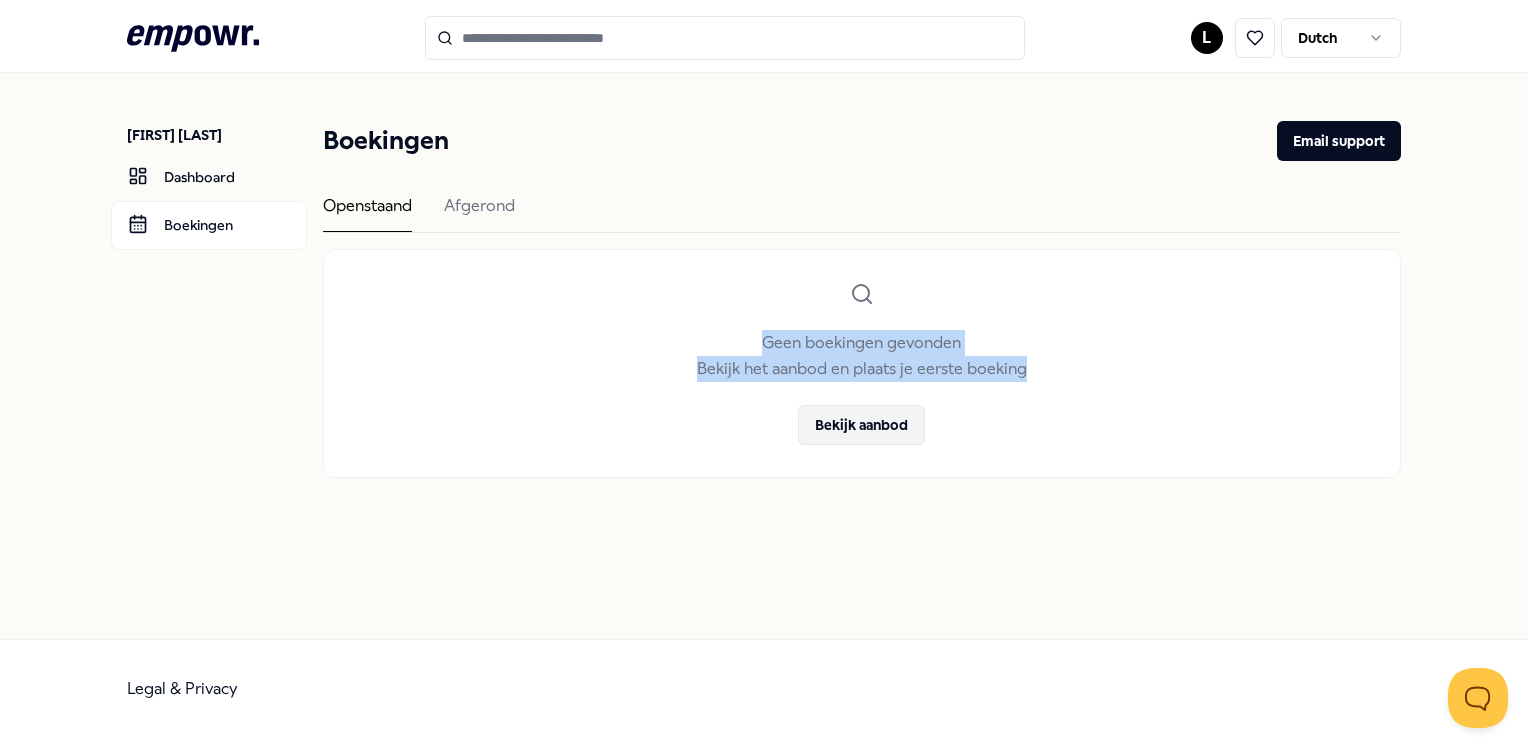 drag, startPoint x: 708, startPoint y: 345, endPoint x: 827, endPoint y: 422, distance: 141.7392 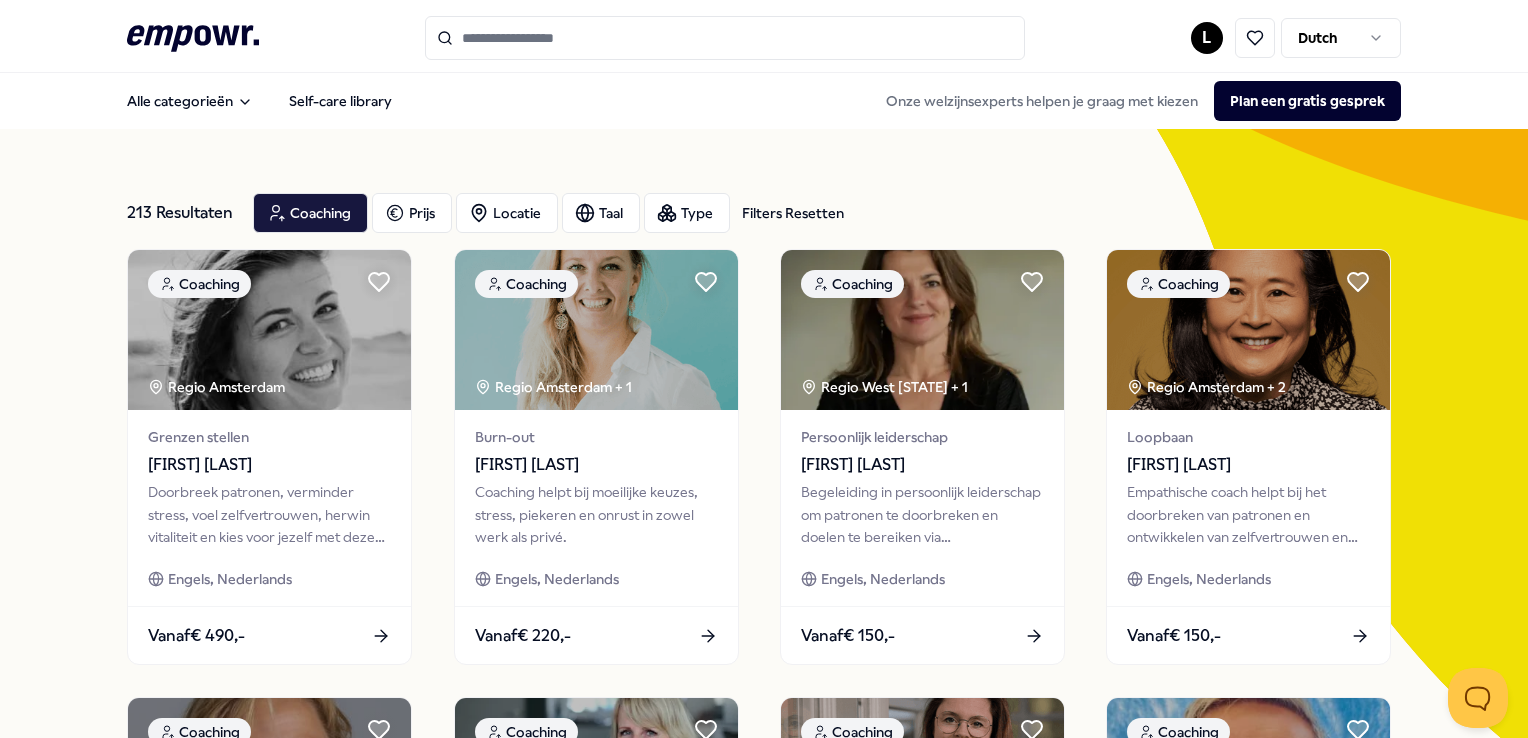 click on ".empowr-logo_svg__cls-1{fill:#03032f}" 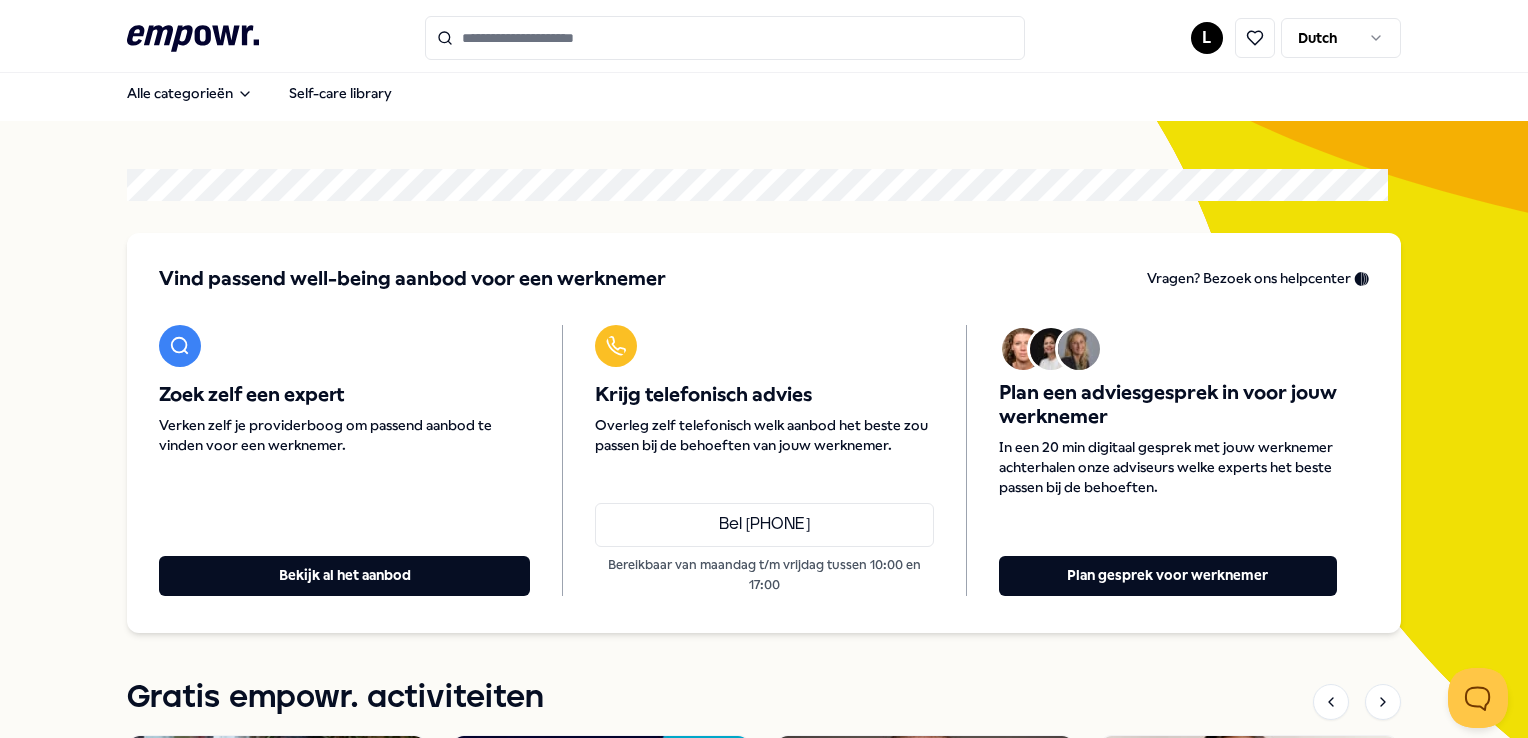 scroll, scrollTop: 0, scrollLeft: 0, axis: both 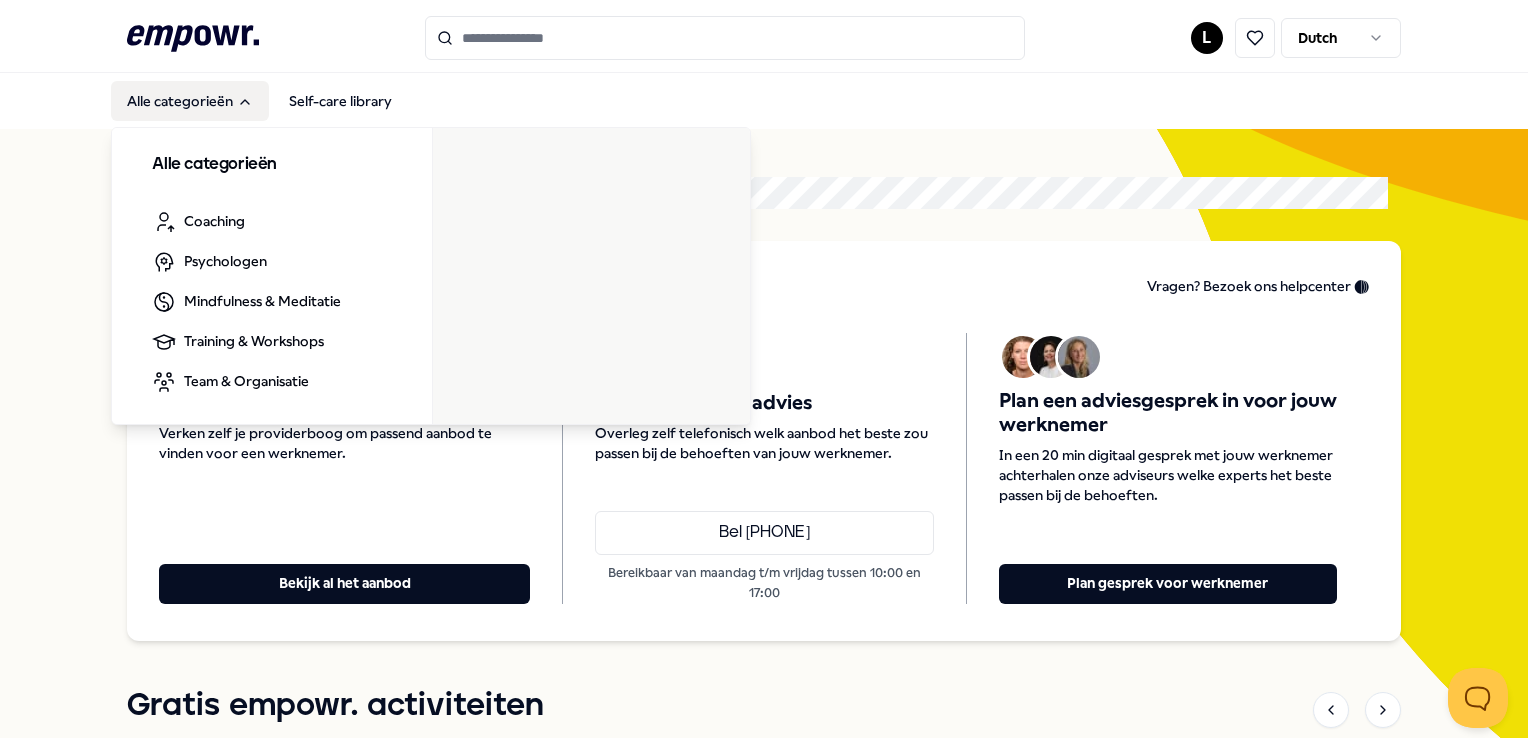 click 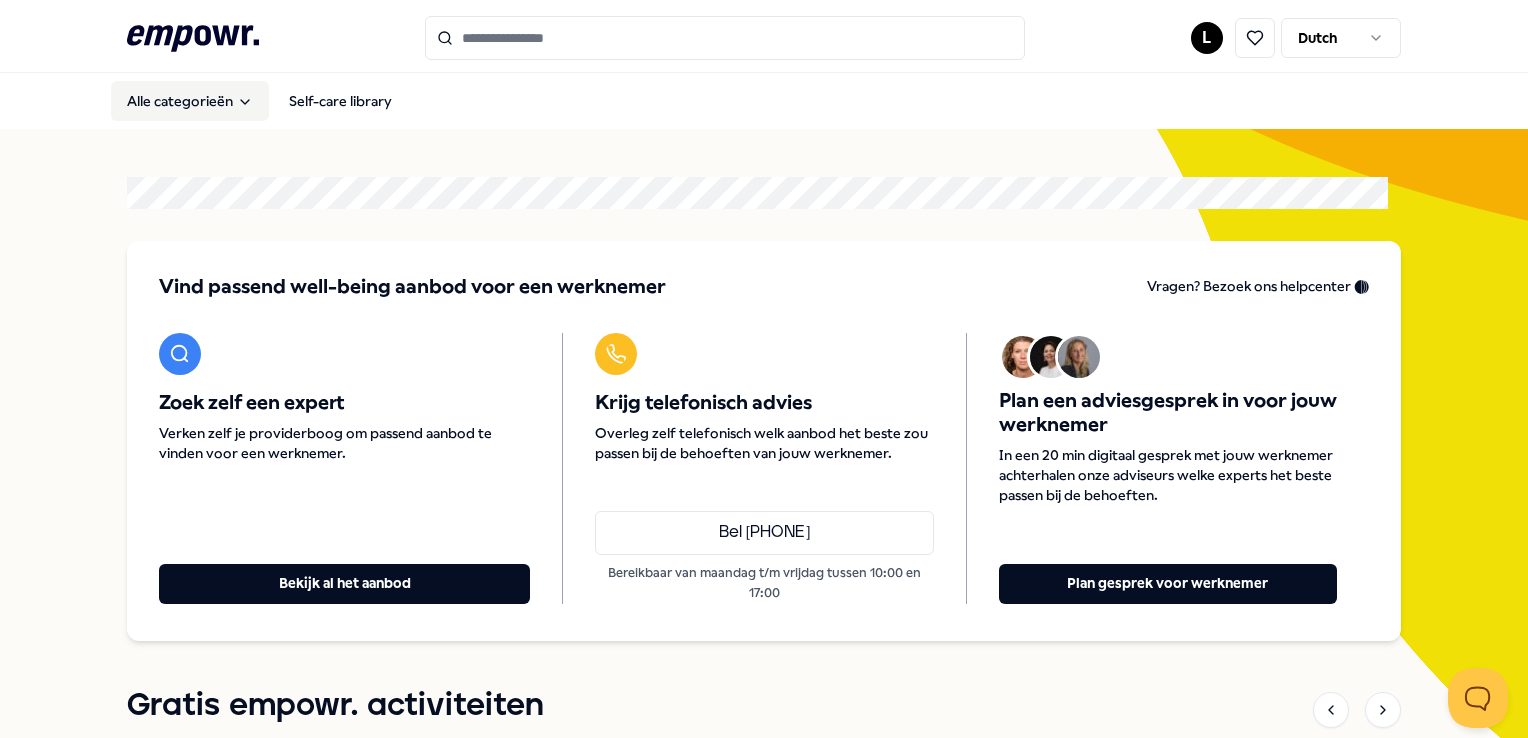 click 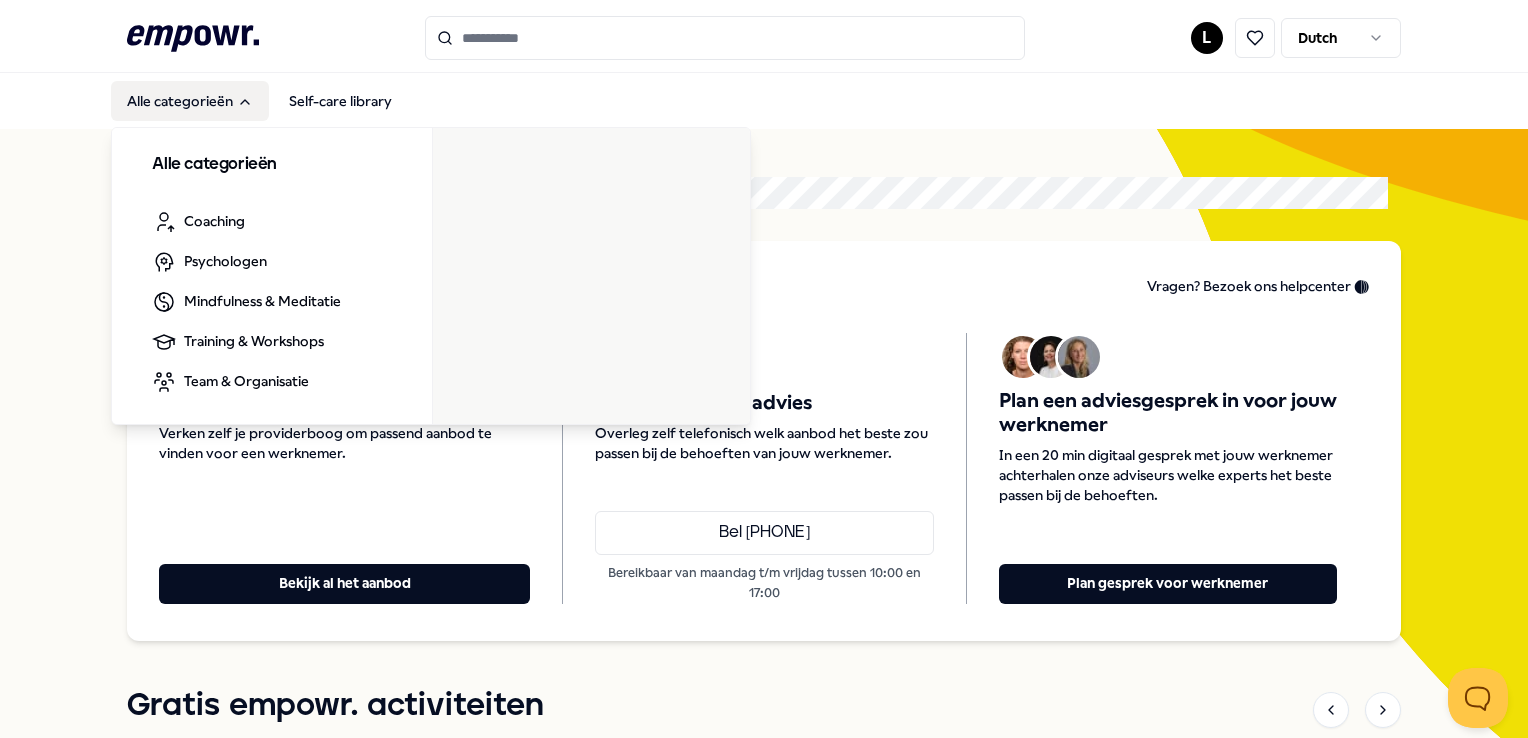 click 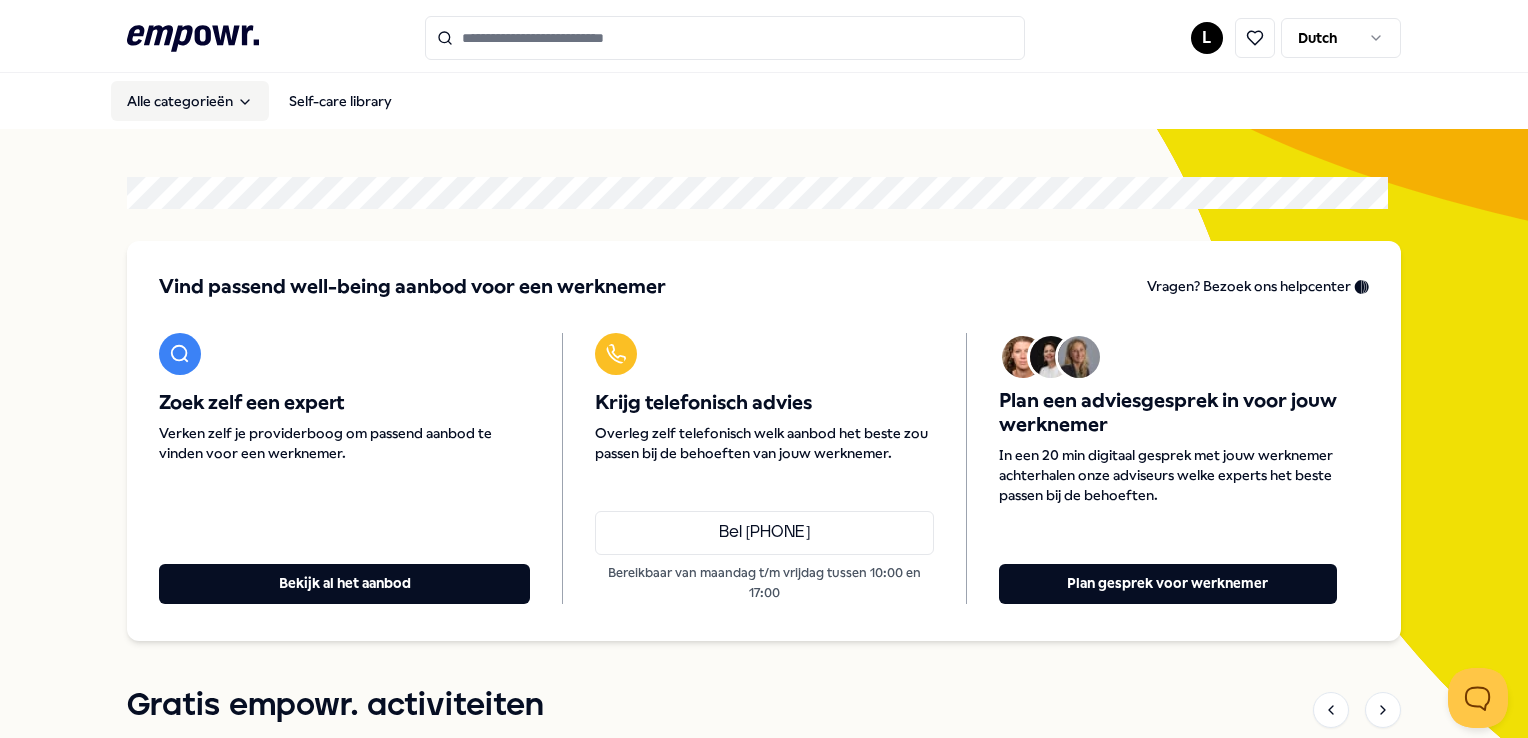 click 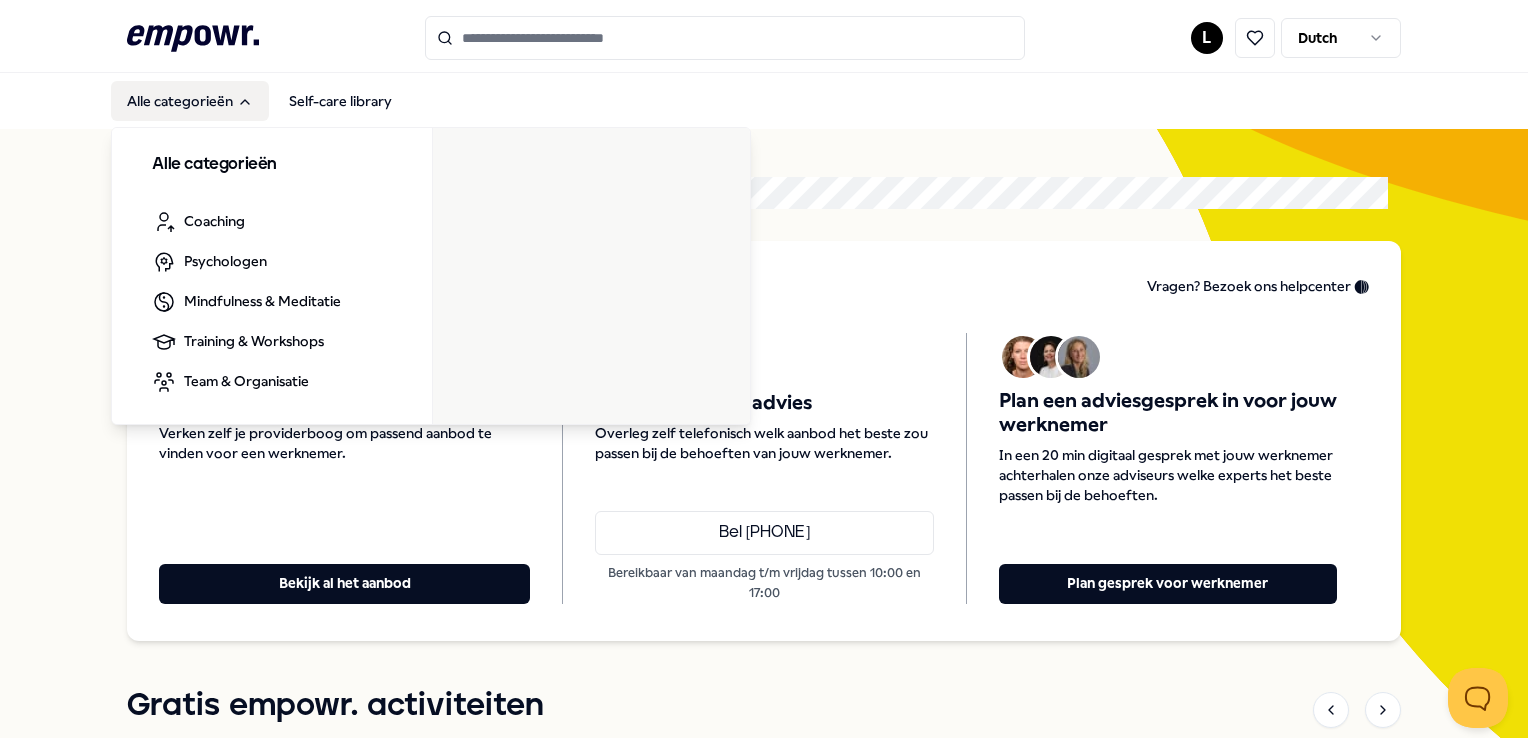 click 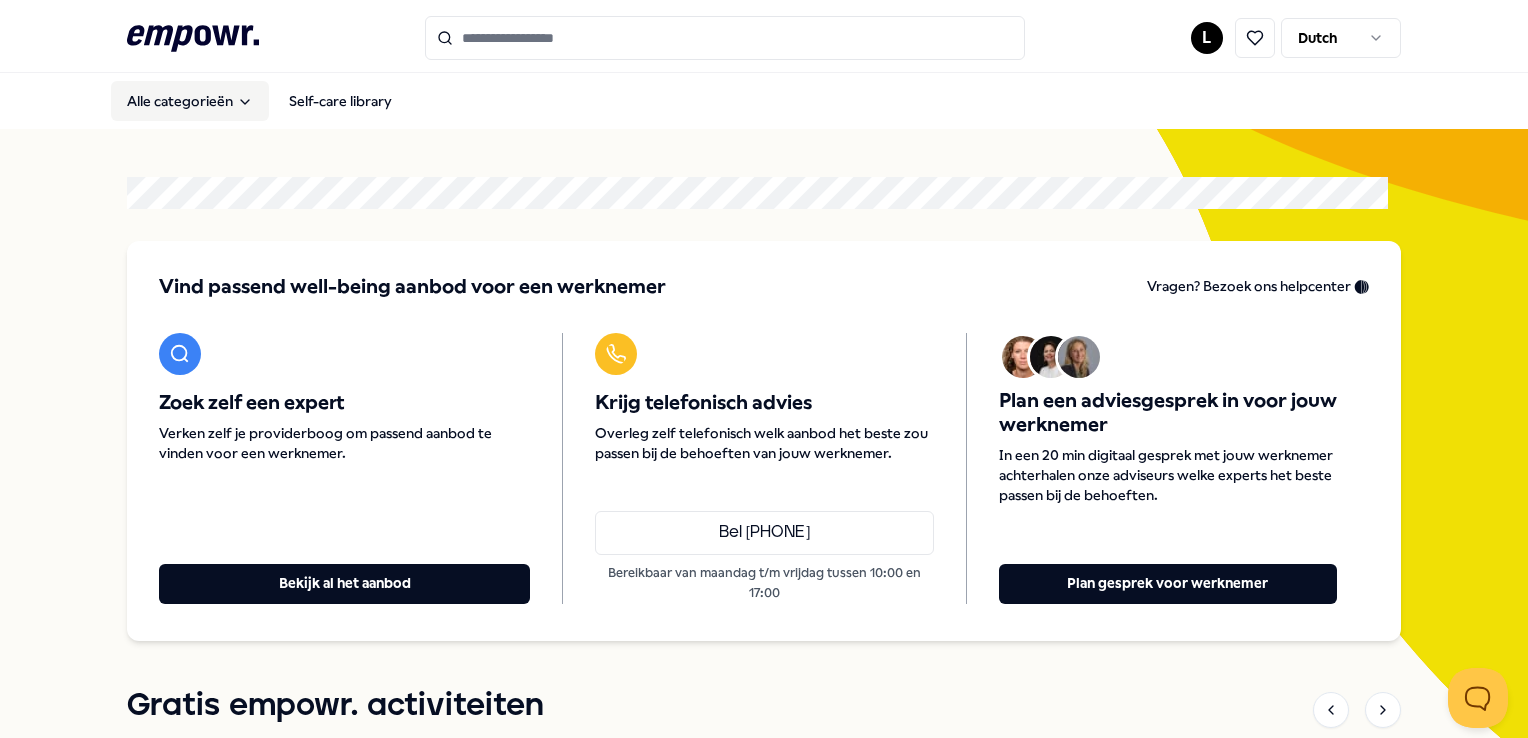 click 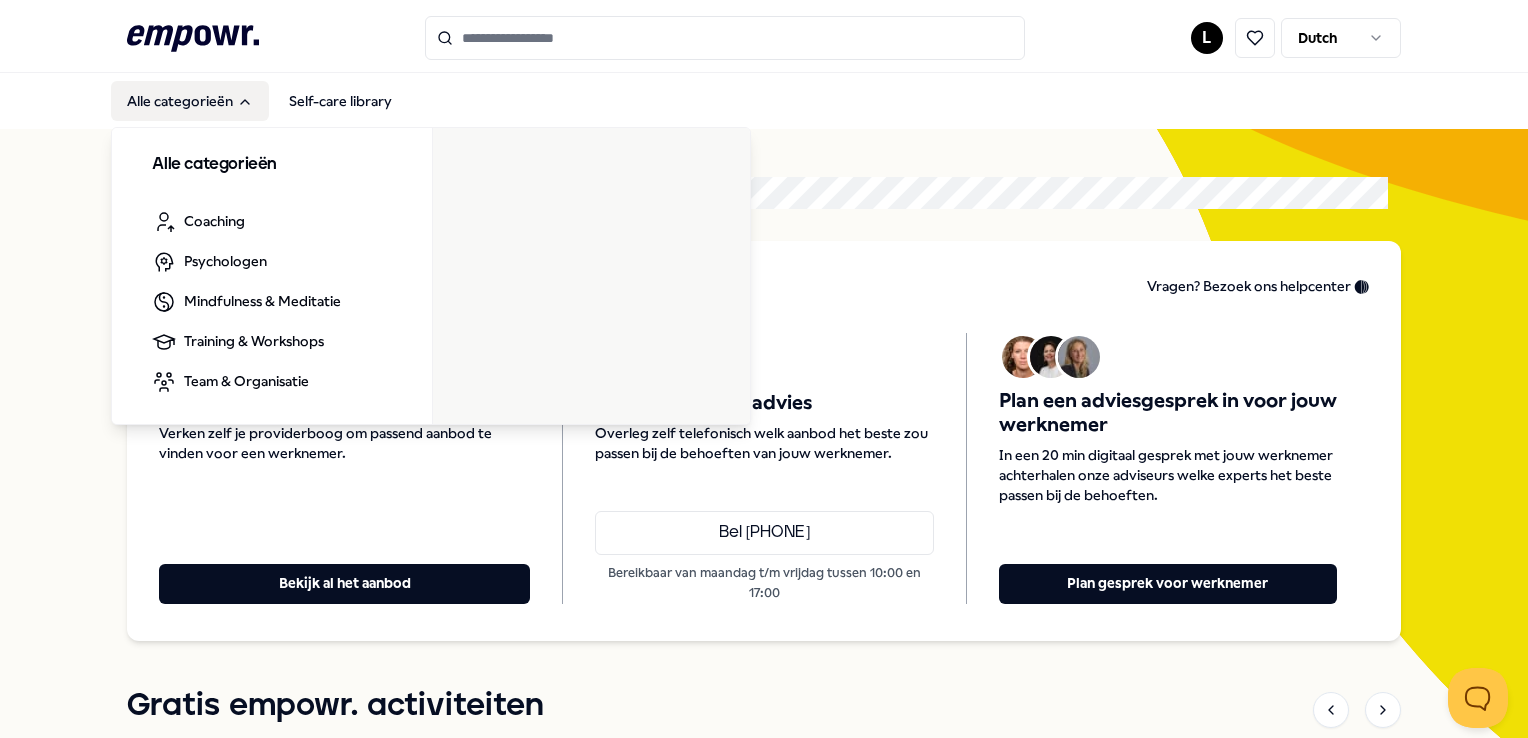 click on "Alle categorieën" at bounding box center [190, 101] 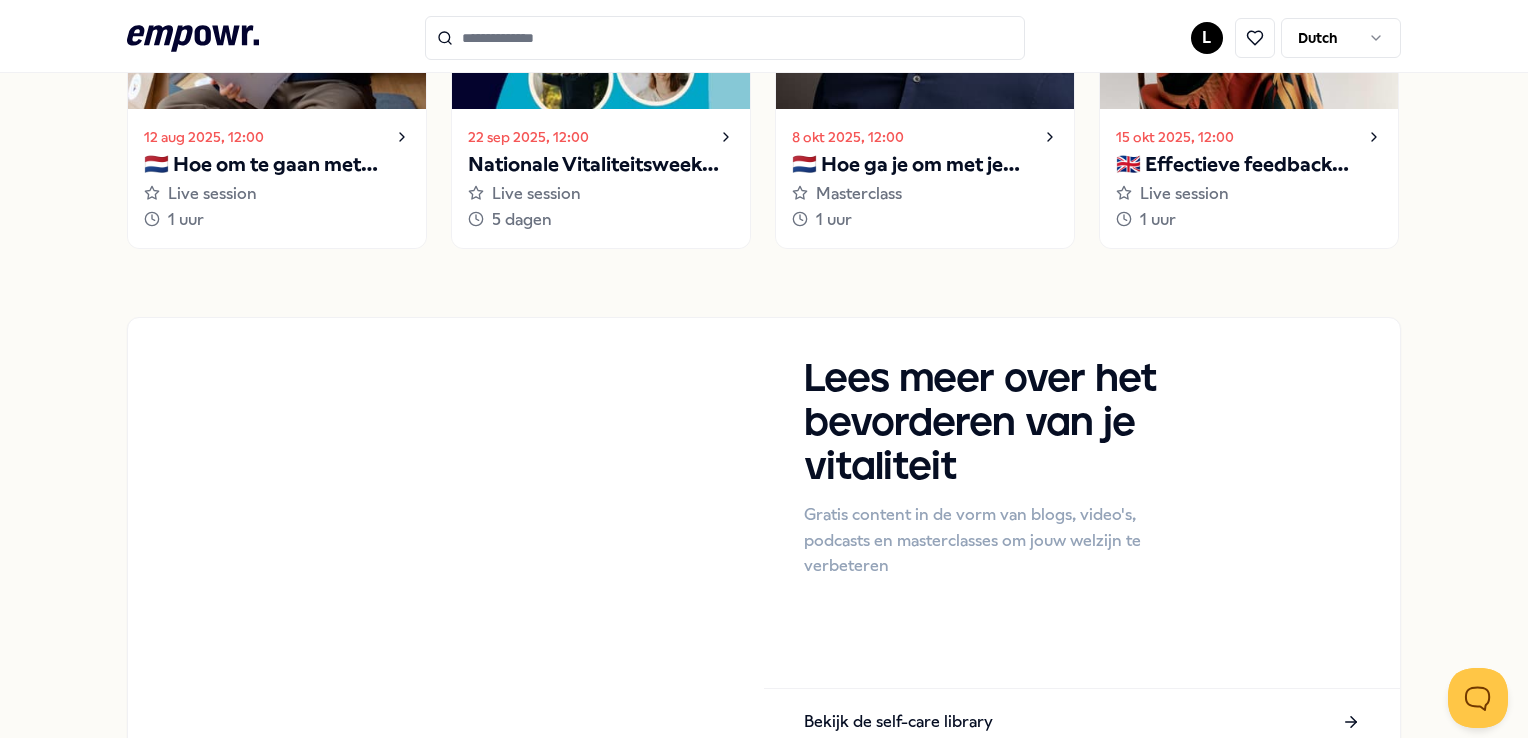 scroll, scrollTop: 1041, scrollLeft: 0, axis: vertical 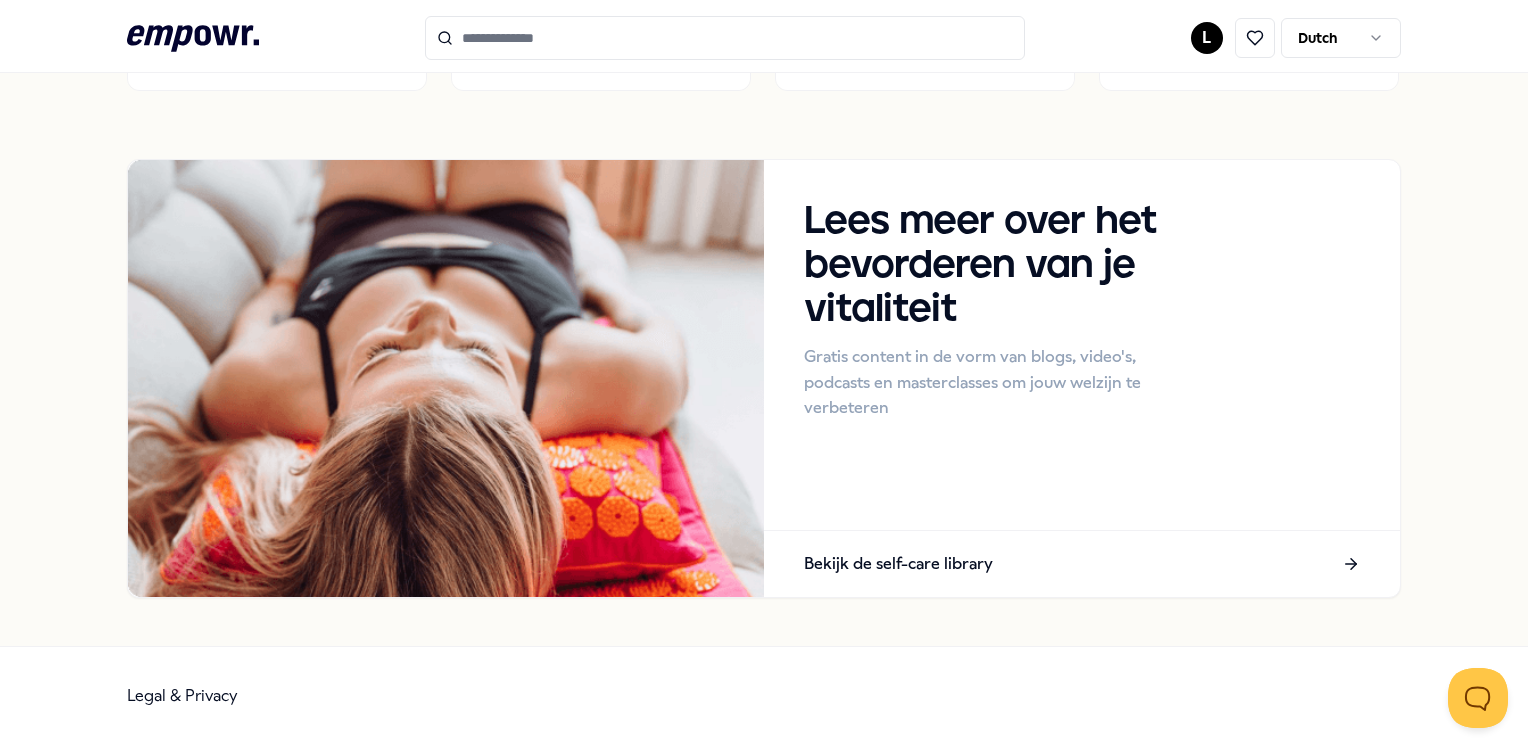 click at bounding box center (1252, 38) 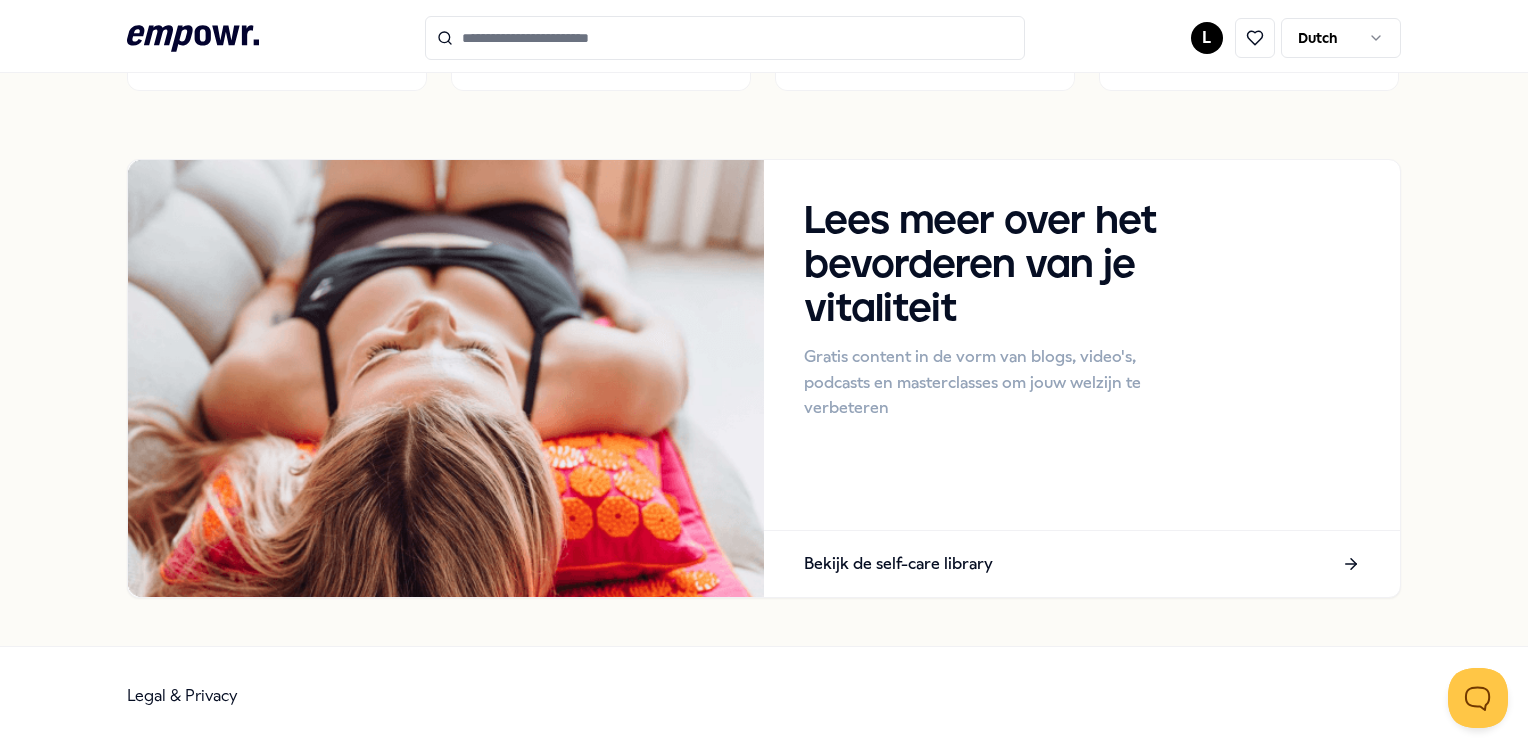 click on ".empowr-logo_svg__cls-1{fill:#03032f} L Dutch Alle categorieën   Self-care library Vind passend well-being aanbod voor een werknemer Vragen? Bezoek ons helpcenter 🛟 Zoek zelf een expert Verken zelf je providerboog om passend aanbod te vinden voor een werknemer. Bekijk al het aanbod Krijg telefonisch advies Overleg zelf telefonisch welk aanbod het beste zou passen bij de behoeften van jouw werknemer. Bel [PHONE] Bereikbaar van maandag t/m vrijdag tussen 10:00 en 17:00 Plan een adviesgesprek in voor jouw werknemer In een 20 min digitaal gesprek met jouw werknemer achterhalen onze adviseurs welke experts het beste passen bij de behoeften. Plan gesprek voor werknemer Gratis empowr. activiteiten 12 aug 2025, 12:00 🇳🇱 Hoe om te gaan met onzekerheid? Live session 1 uur 22 sep 2025, 12:00 Nationale Vitaliteitsweek 2025  Live session 5 dagen 8 okt 2025, 12:00 🇳🇱 Hoe ga je om met je innerlijke criticus?  Masterclass 1 uur 15 okt 2025, 12:00 🇬🇧 Effectieve feedback geven en ontvangen" at bounding box center [764, 369] 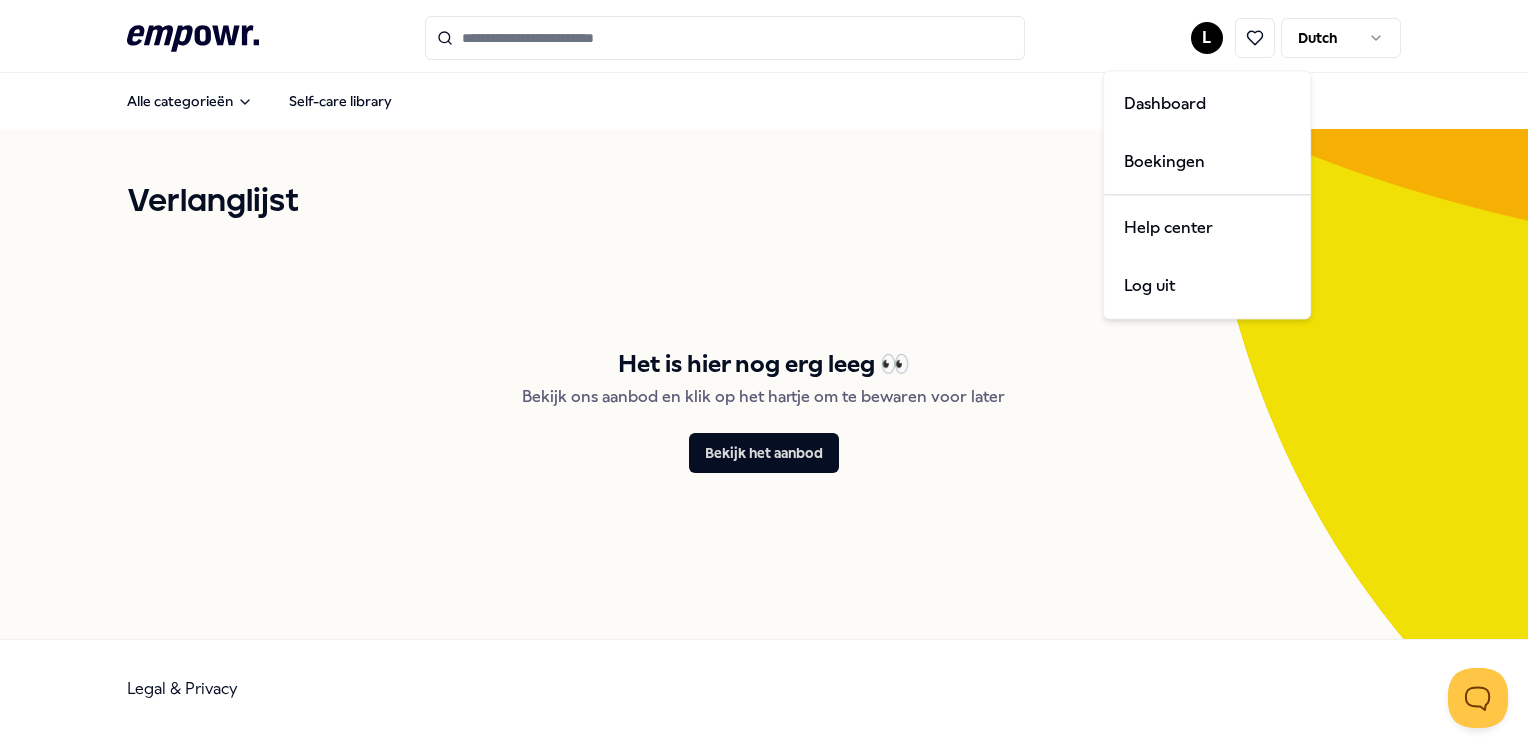 scroll, scrollTop: 0, scrollLeft: 0, axis: both 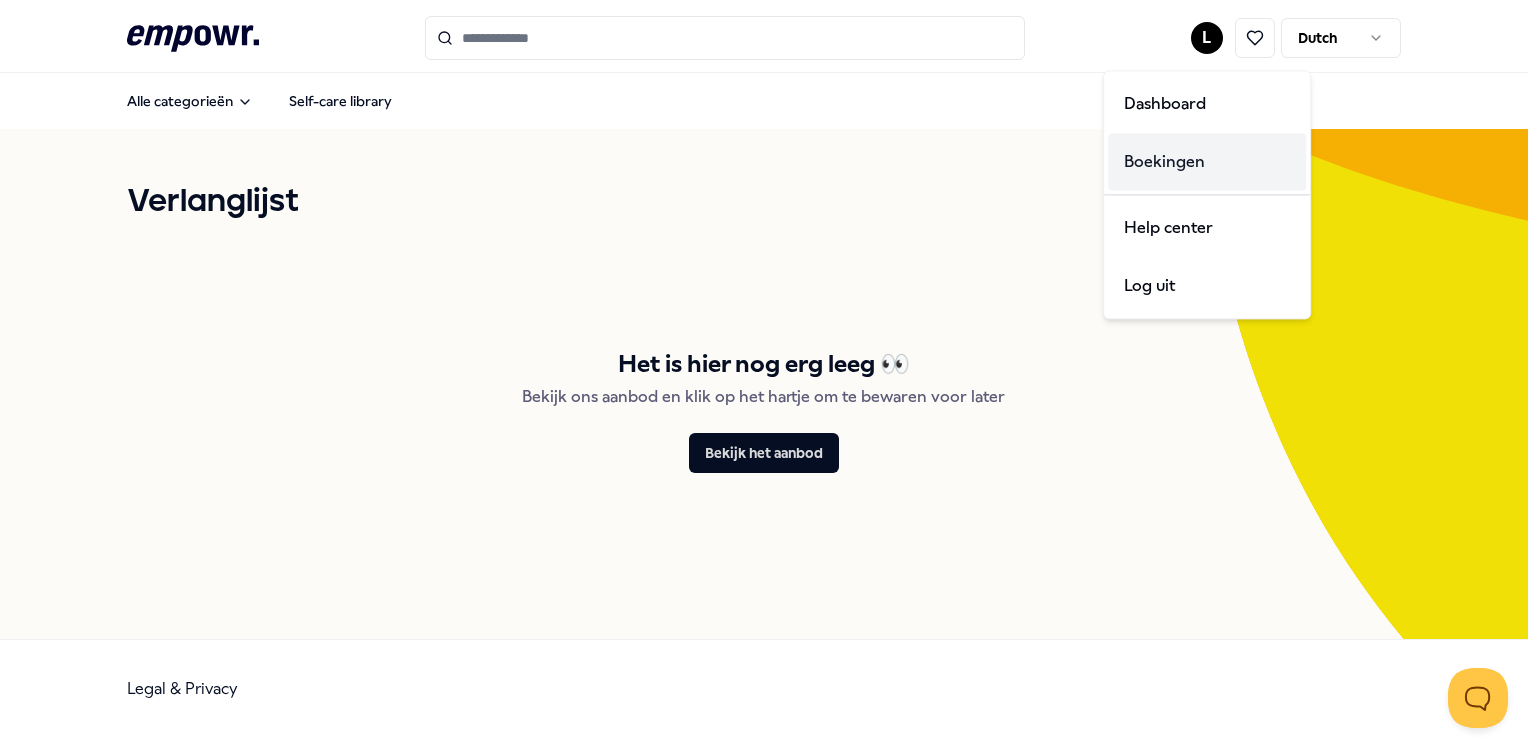 click on "Boekingen" at bounding box center (1207, 162) 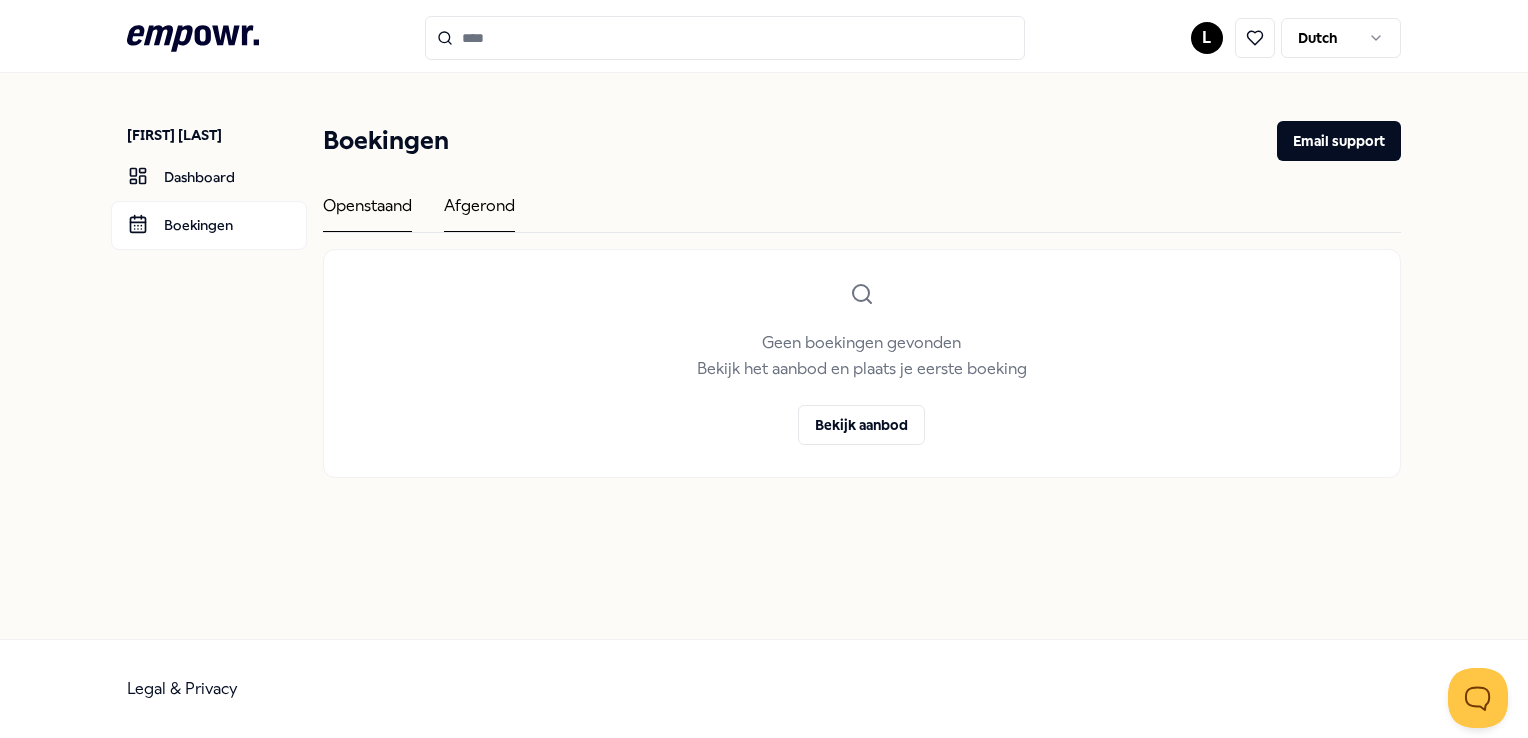 click on "Afgerond" at bounding box center [479, 212] 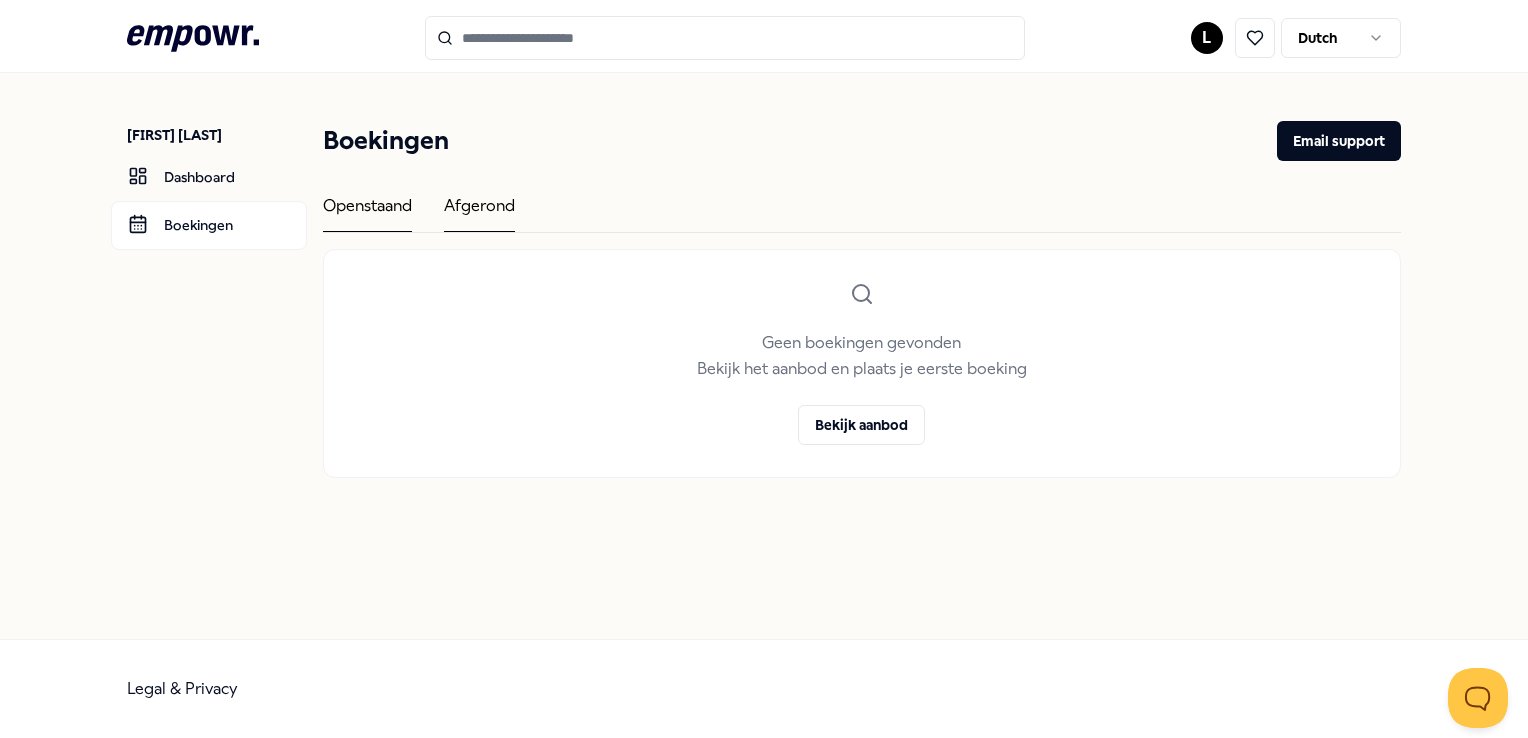 click on "Openstaand" at bounding box center [367, 212] 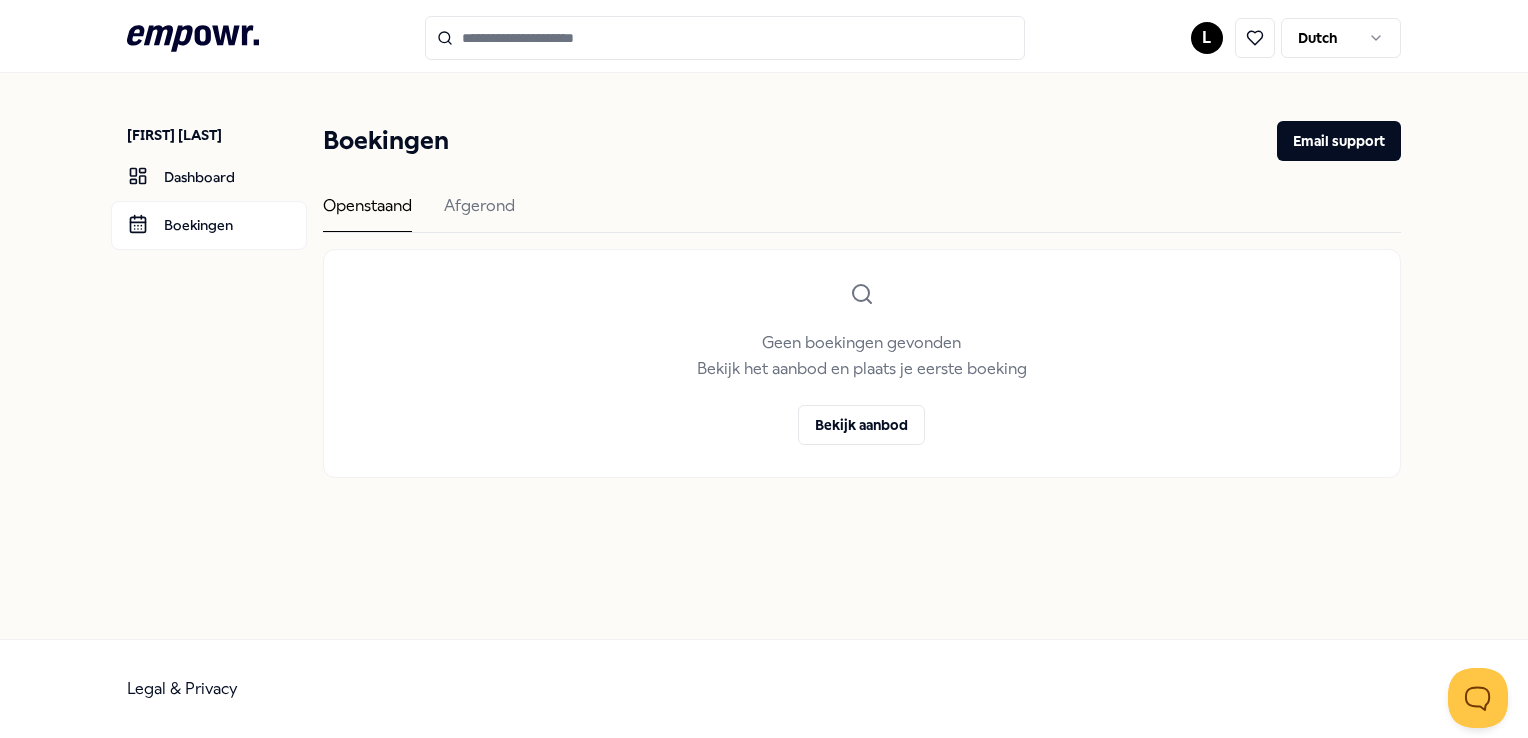 click on "Boekingen Email support Openstaand Afgerond Geen boekingen gevonden Bekijk het aanbod en plaats je eerste boeking Bekijk aanbod" at bounding box center [861, 299] 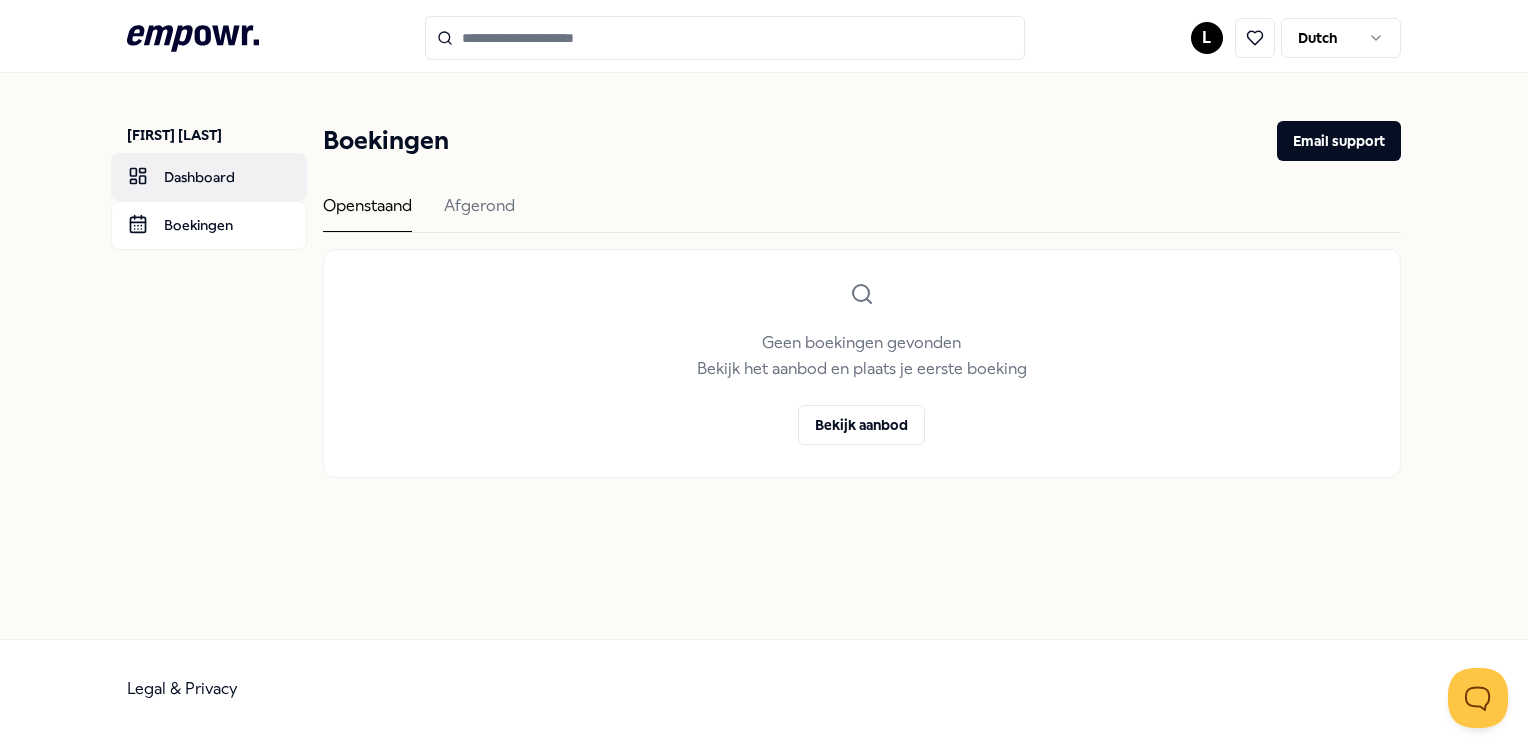 click on "Dashboard" at bounding box center (209, 177) 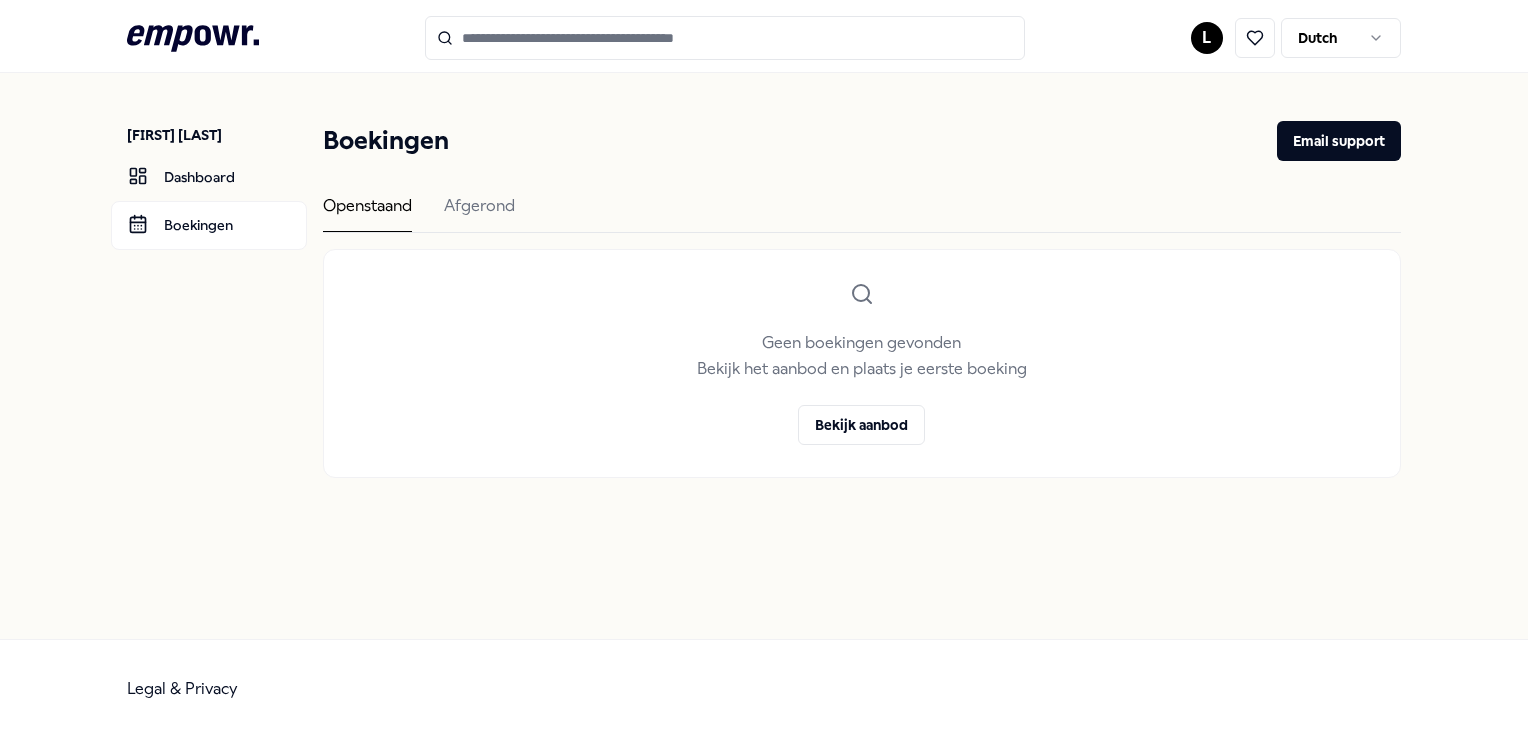 scroll, scrollTop: 0, scrollLeft: 0, axis: both 